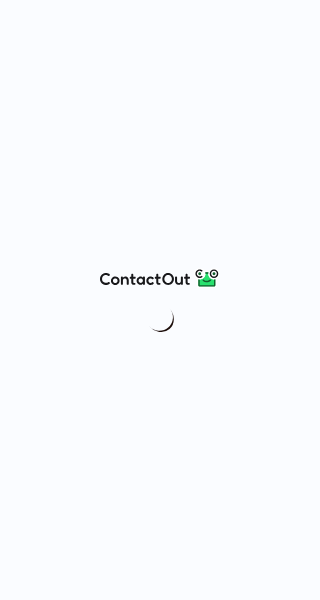 scroll, scrollTop: 0, scrollLeft: 0, axis: both 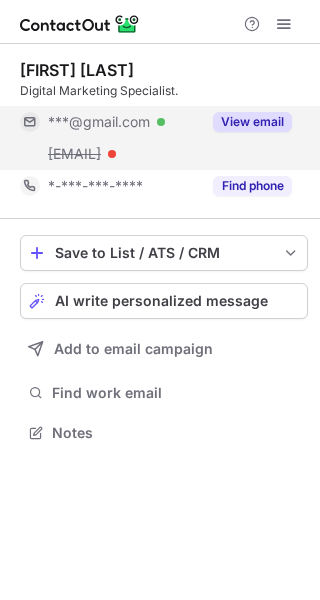 click on "View email" at bounding box center (252, 122) 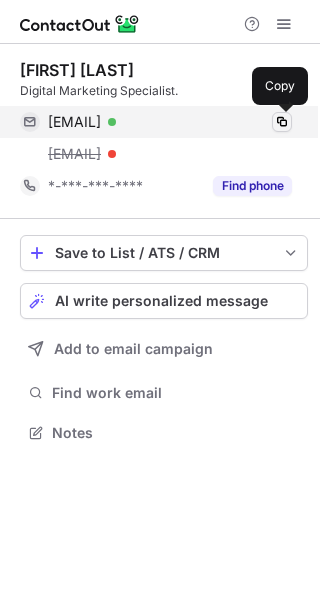 click at bounding box center [282, 122] 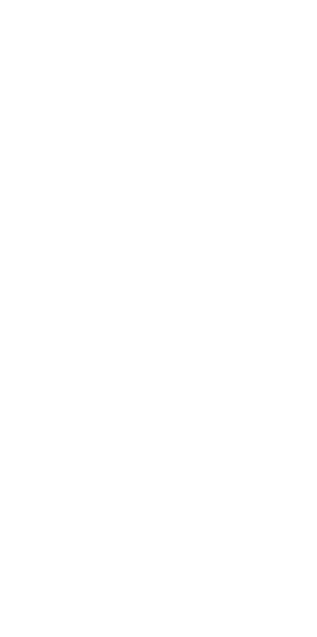 scroll, scrollTop: 0, scrollLeft: 0, axis: both 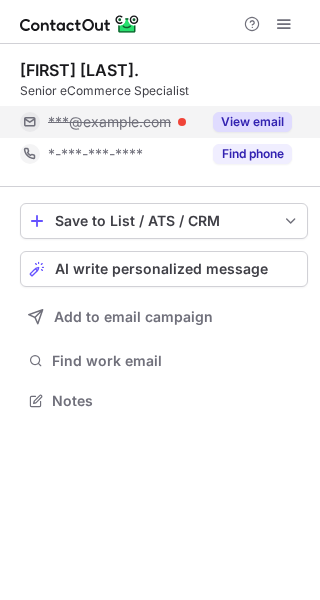 click on "View email" at bounding box center [252, 122] 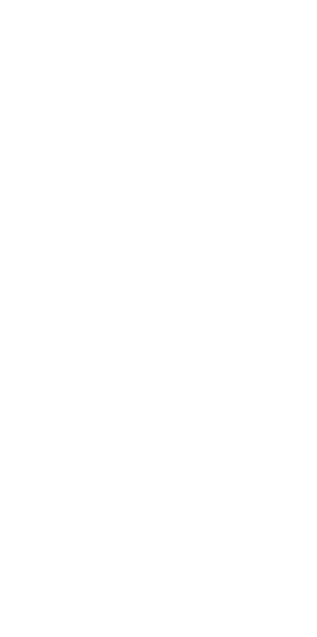 scroll, scrollTop: 0, scrollLeft: 0, axis: both 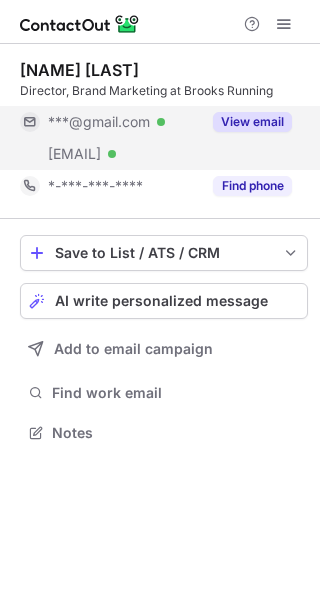 click on "View email" at bounding box center (252, 122) 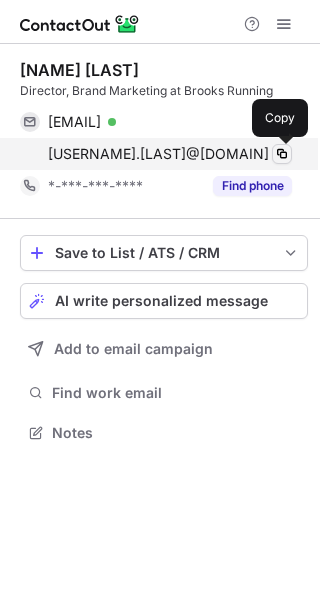 click at bounding box center [282, 154] 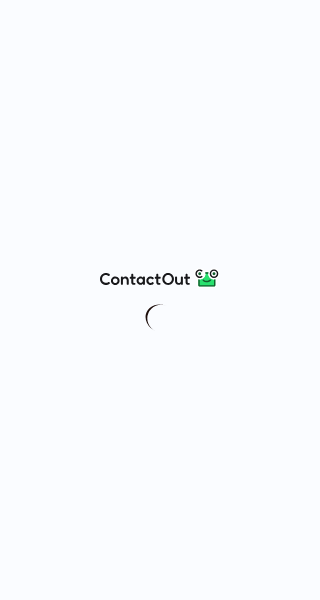 scroll, scrollTop: 0, scrollLeft: 0, axis: both 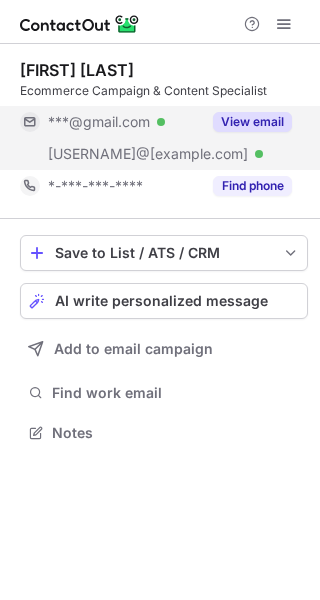click on "View email" at bounding box center [252, 122] 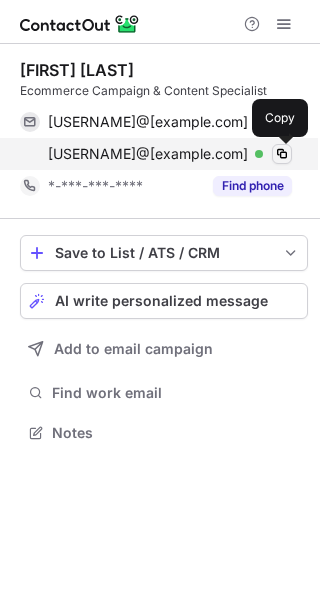 click at bounding box center (282, 154) 